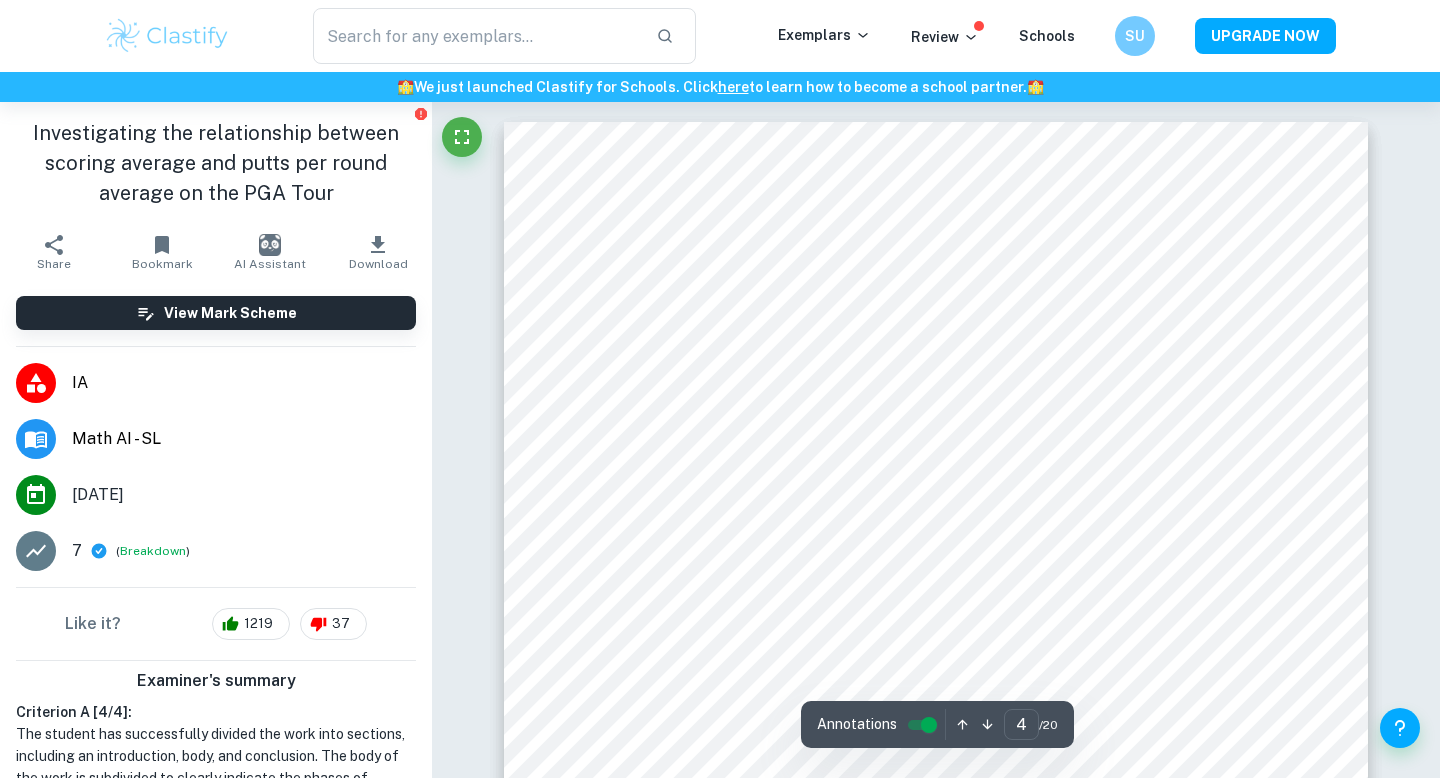 scroll, scrollTop: 3986, scrollLeft: 0, axis: vertical 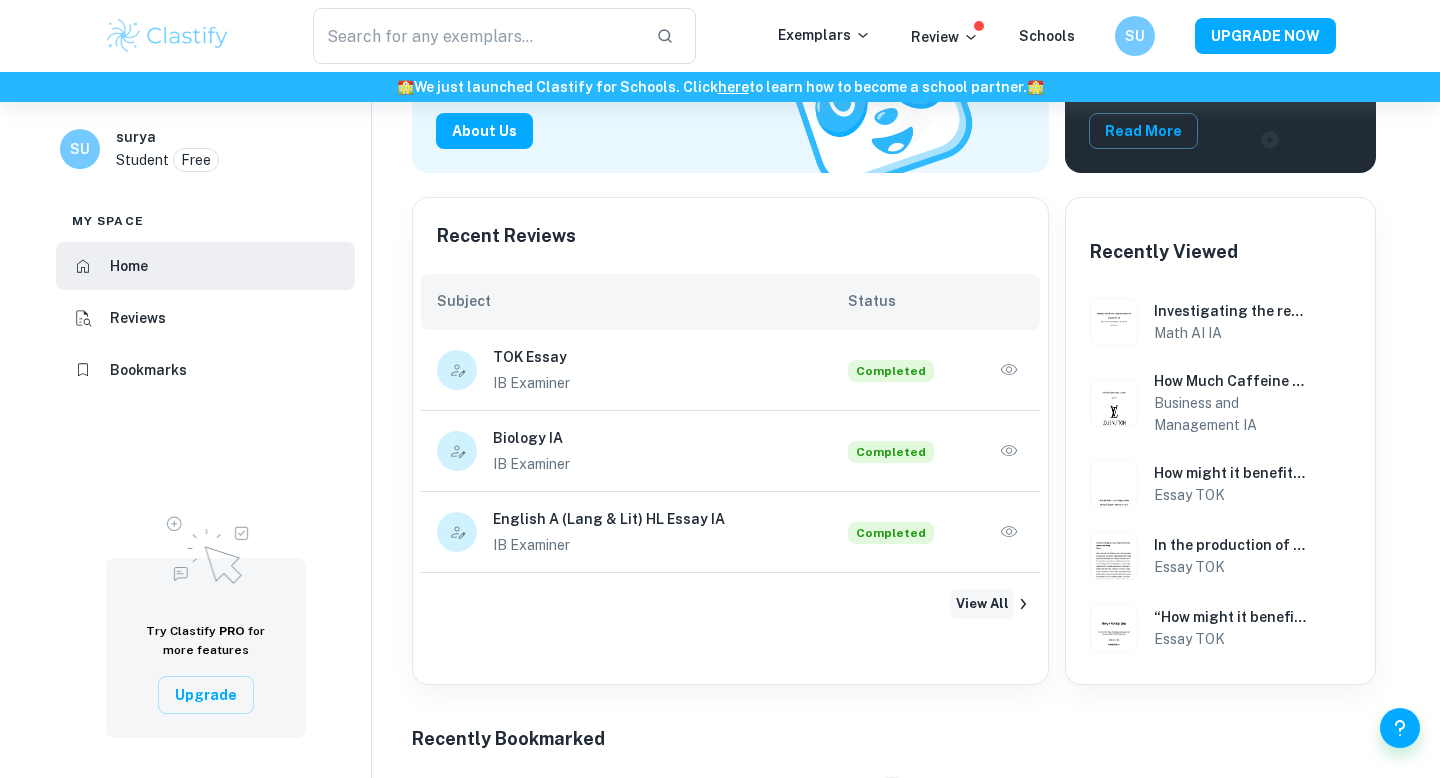 click on "View All" at bounding box center [982, 604] 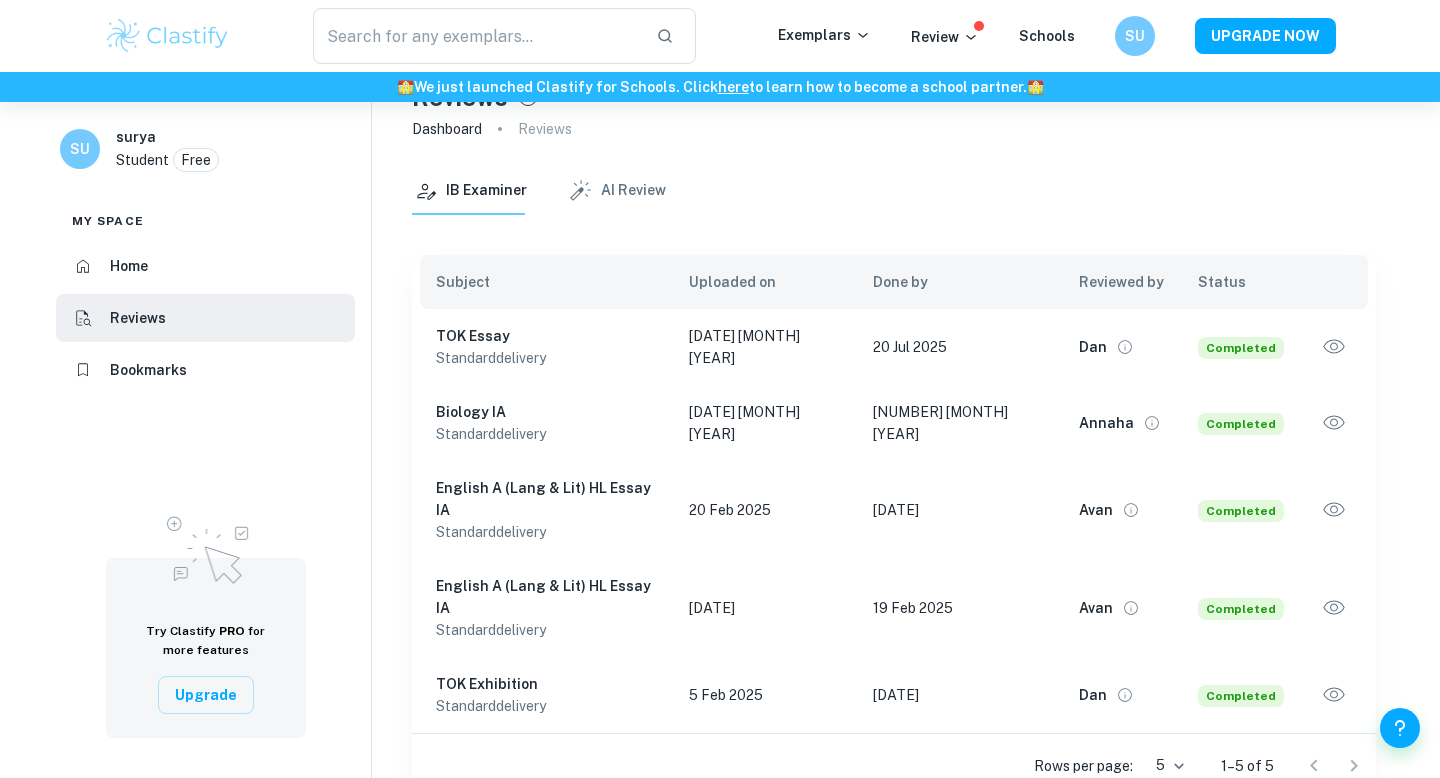 scroll, scrollTop: 55, scrollLeft: 0, axis: vertical 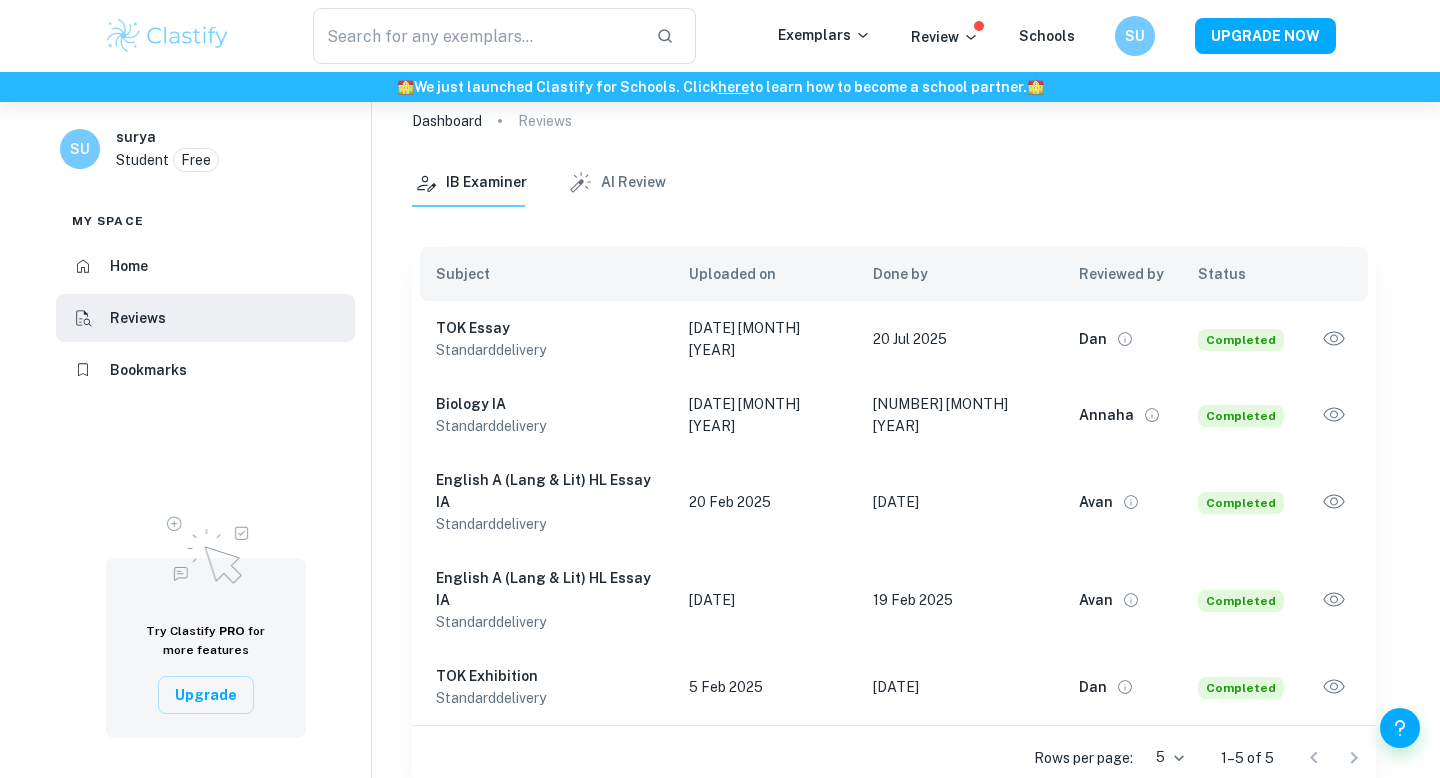 click 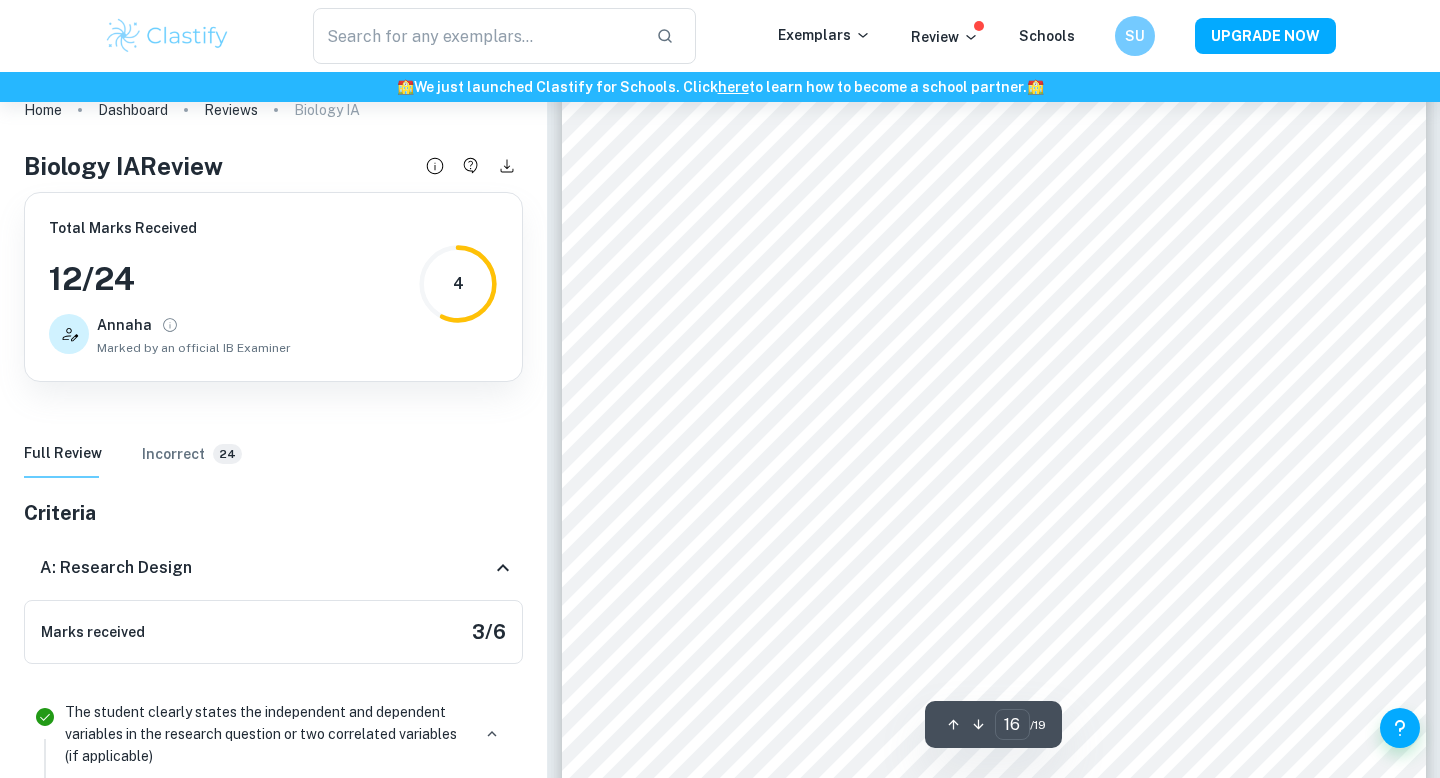 scroll, scrollTop: 18723, scrollLeft: 0, axis: vertical 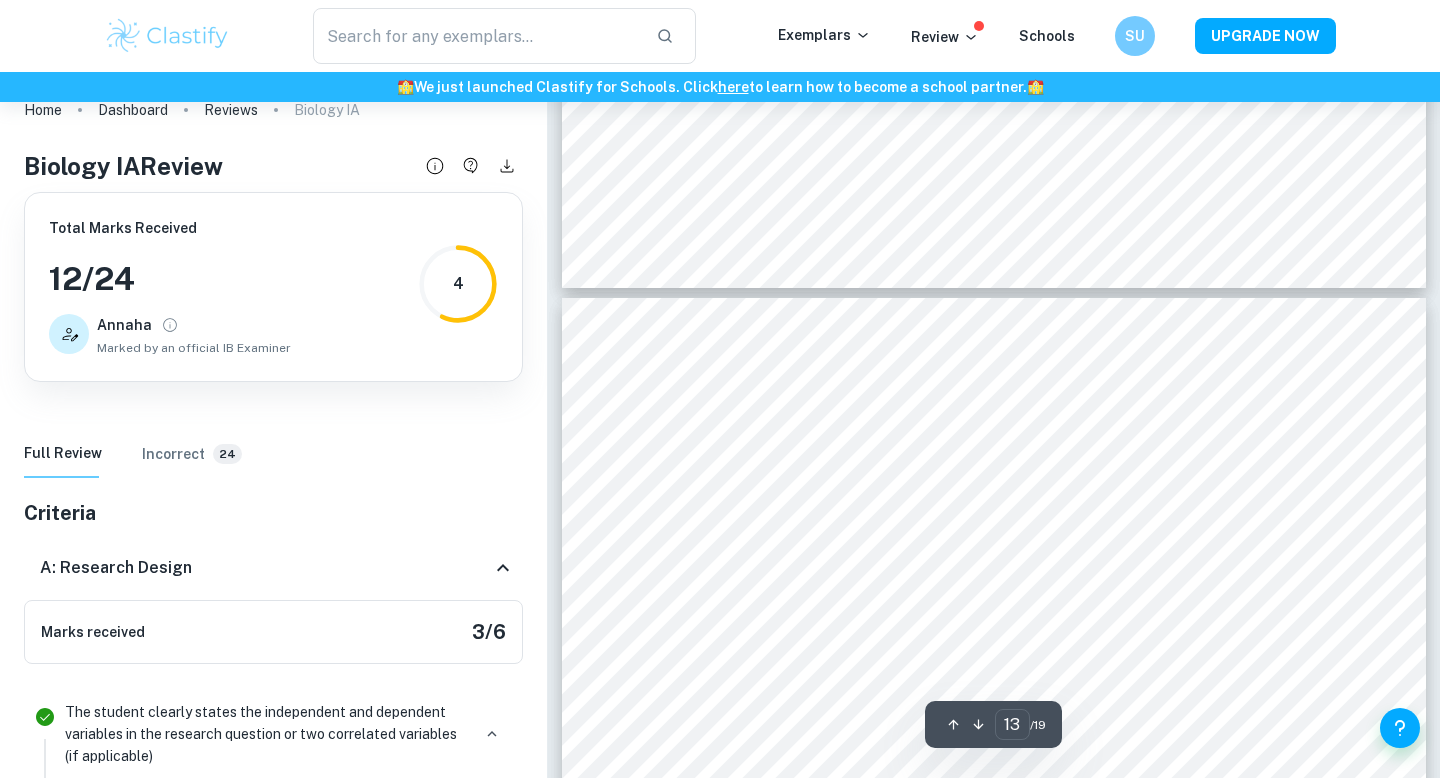 type on "12" 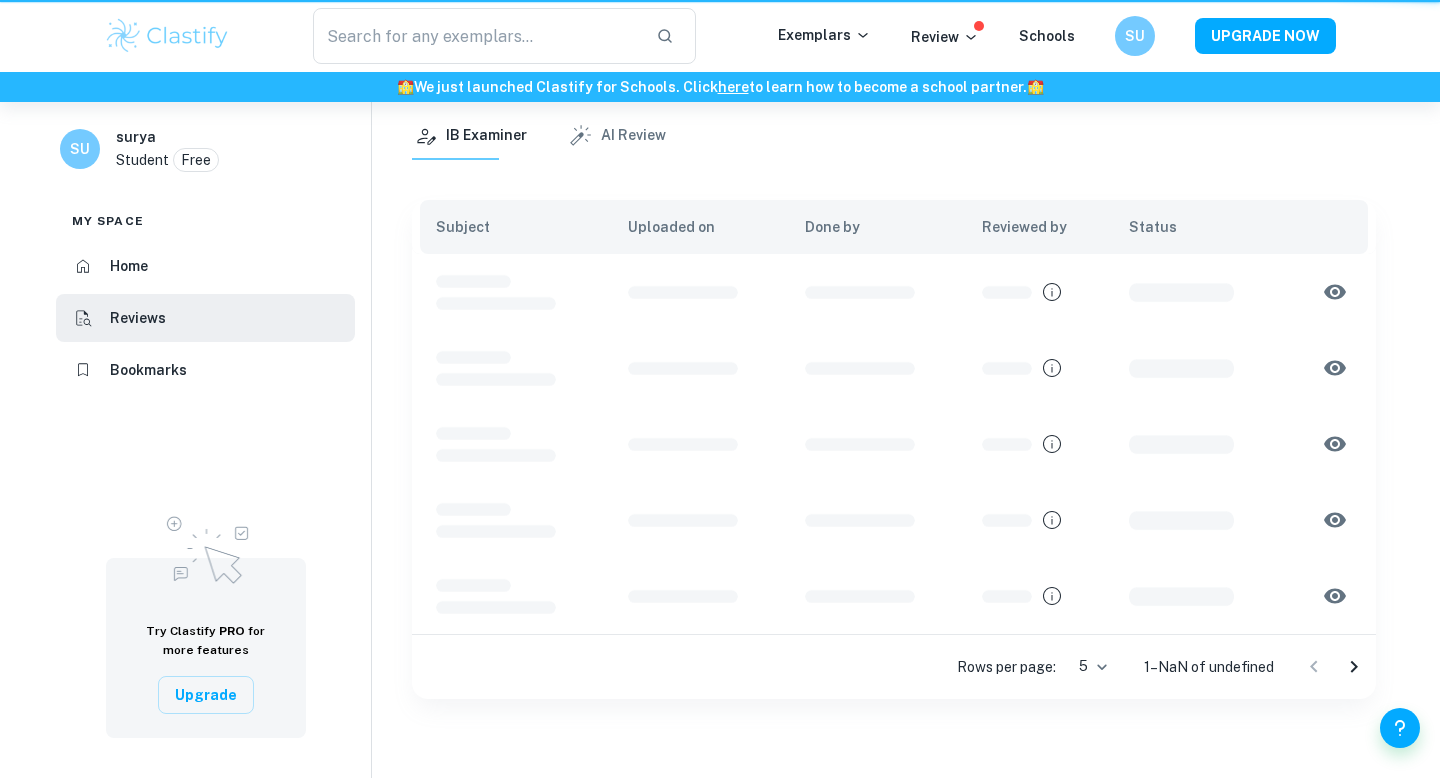 scroll, scrollTop: 55, scrollLeft: 0, axis: vertical 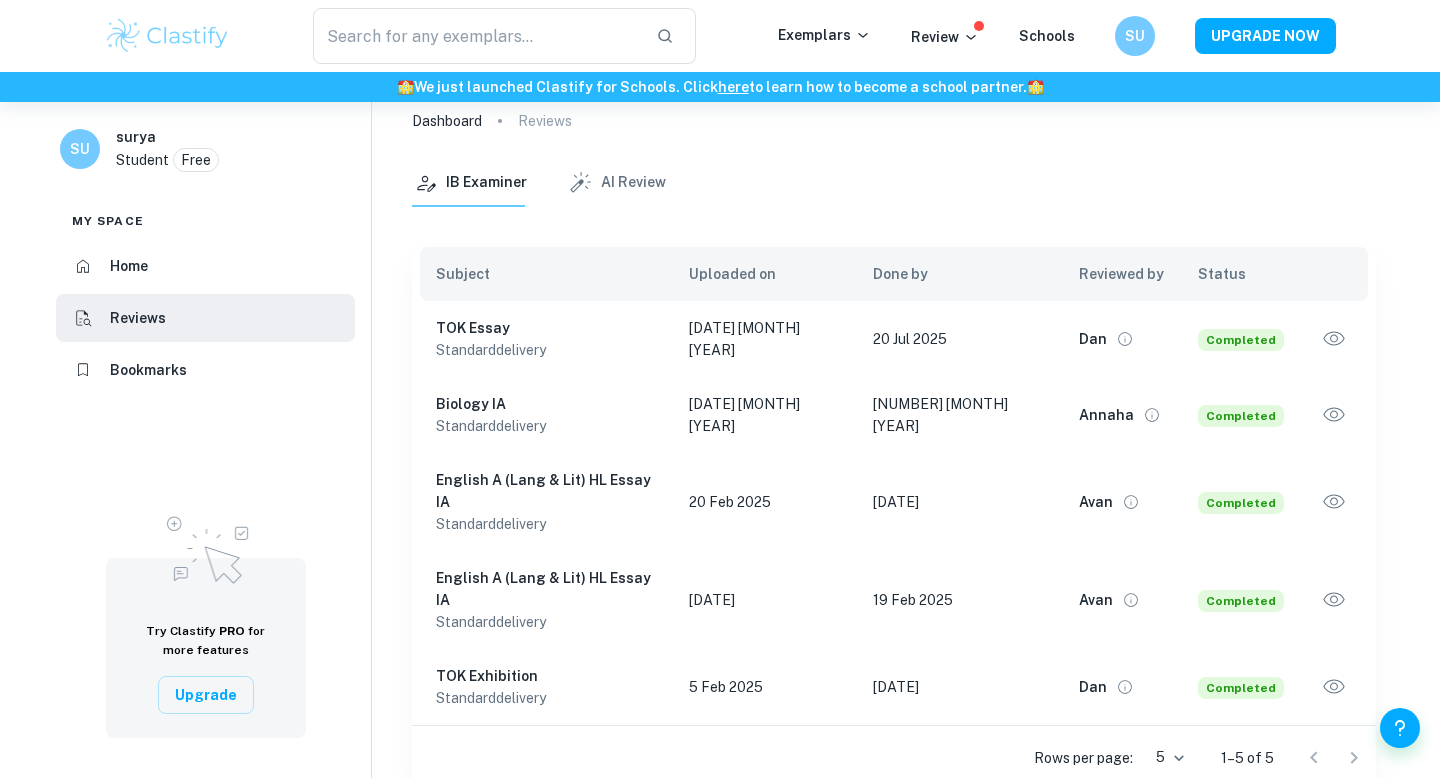 click 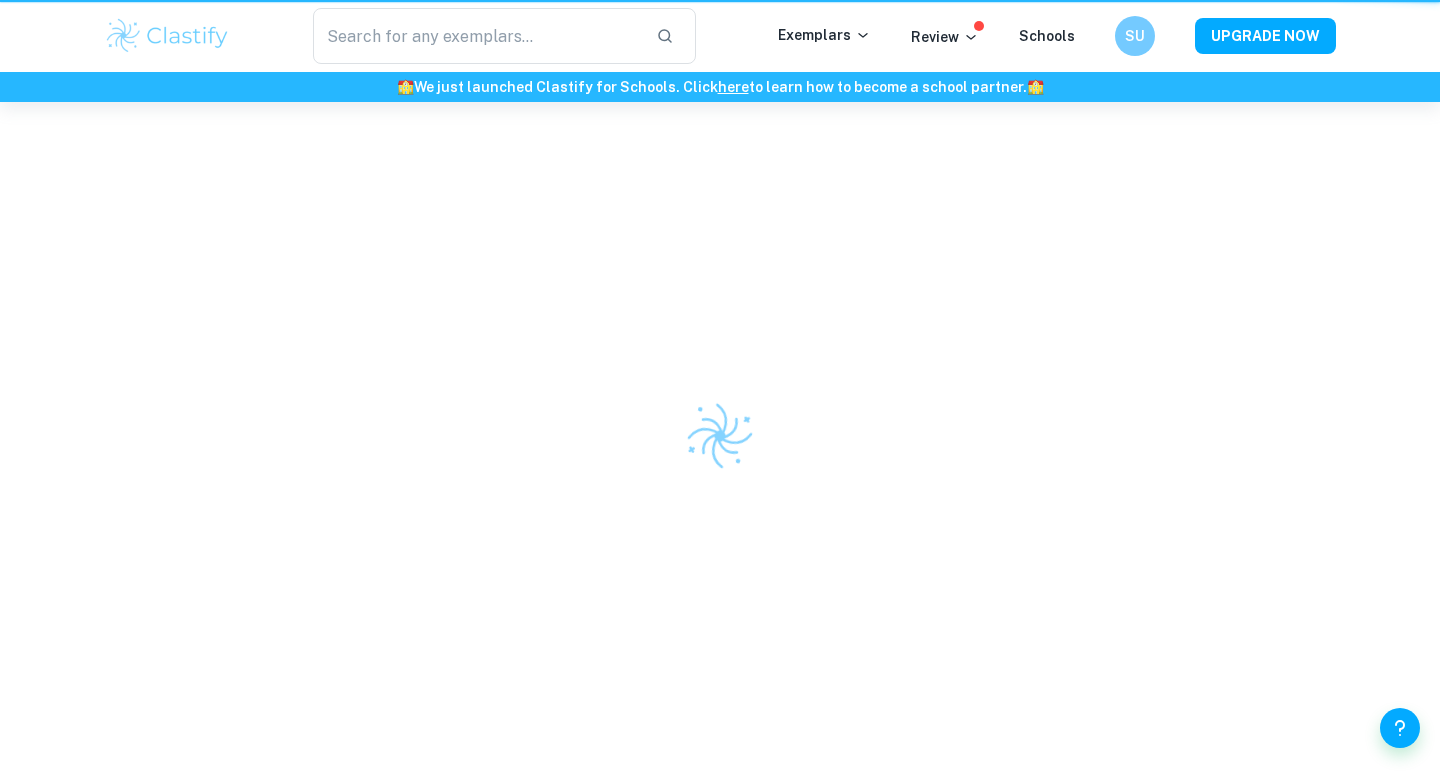 scroll, scrollTop: 0, scrollLeft: 0, axis: both 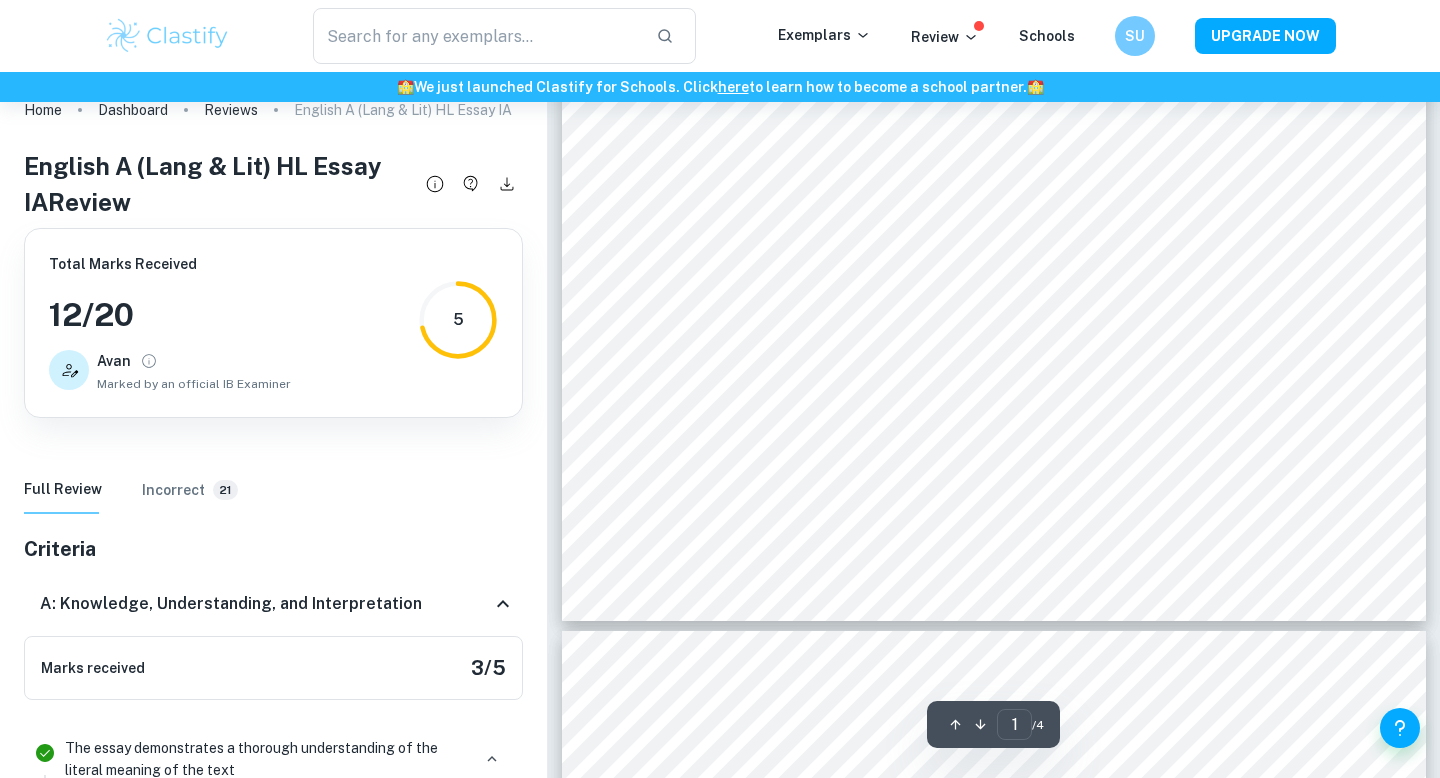 type on "2" 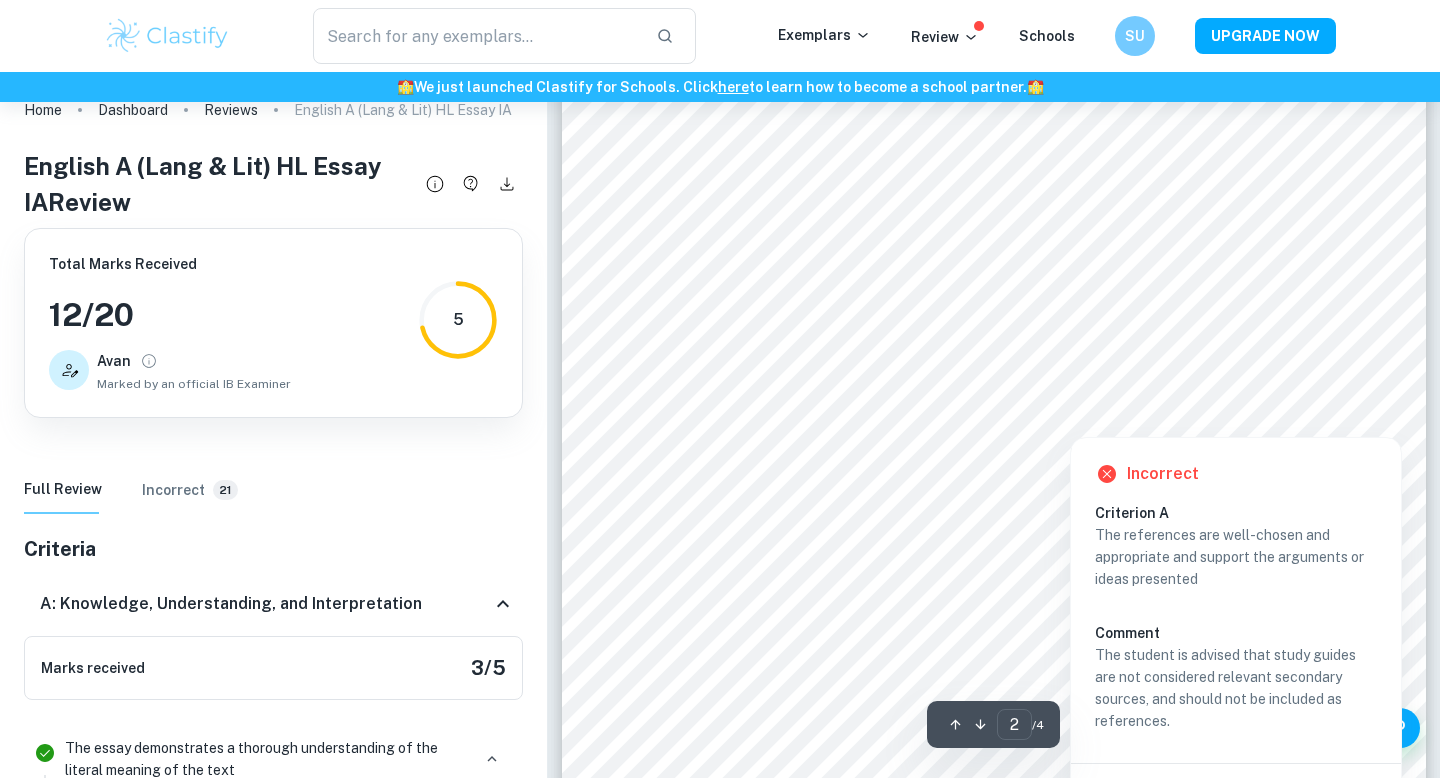 scroll, scrollTop: 1513, scrollLeft: 0, axis: vertical 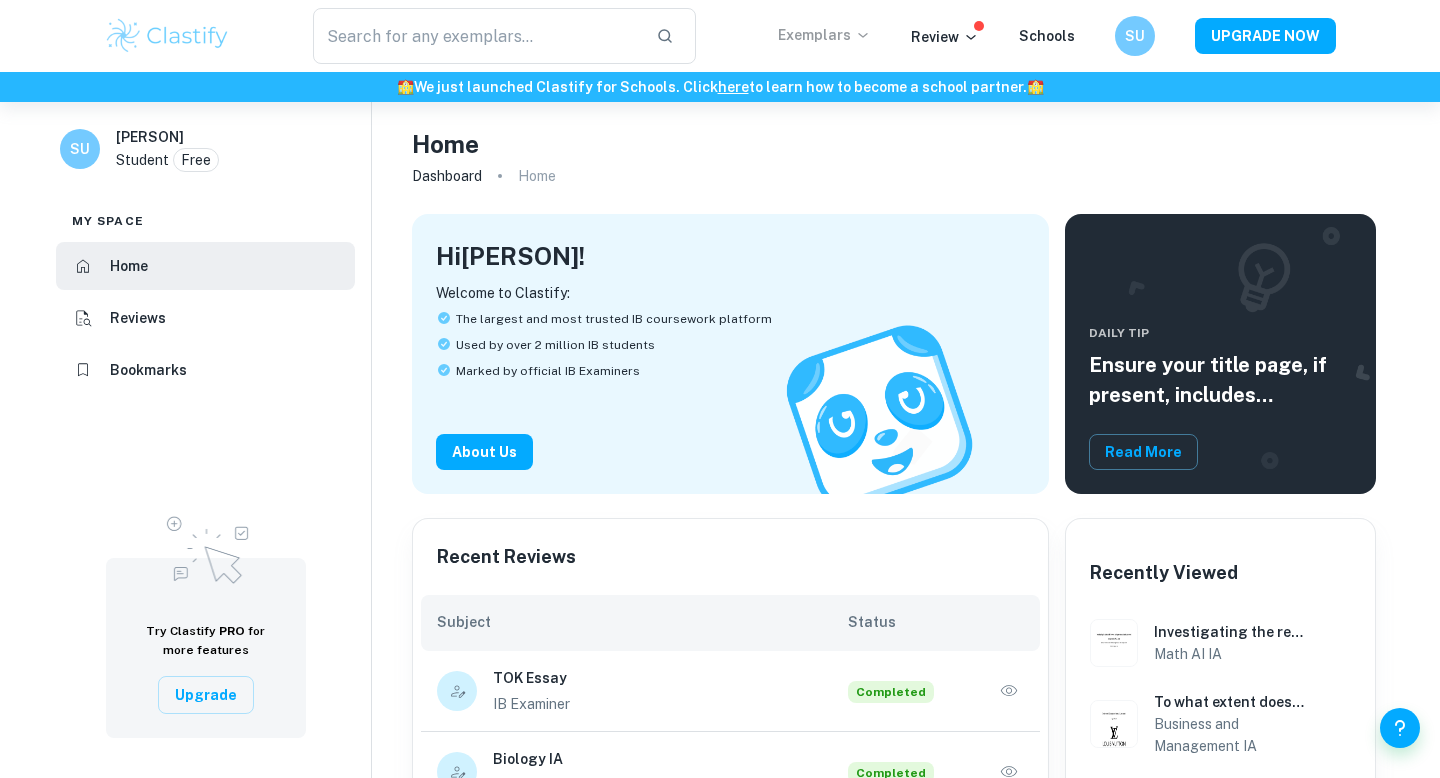 click 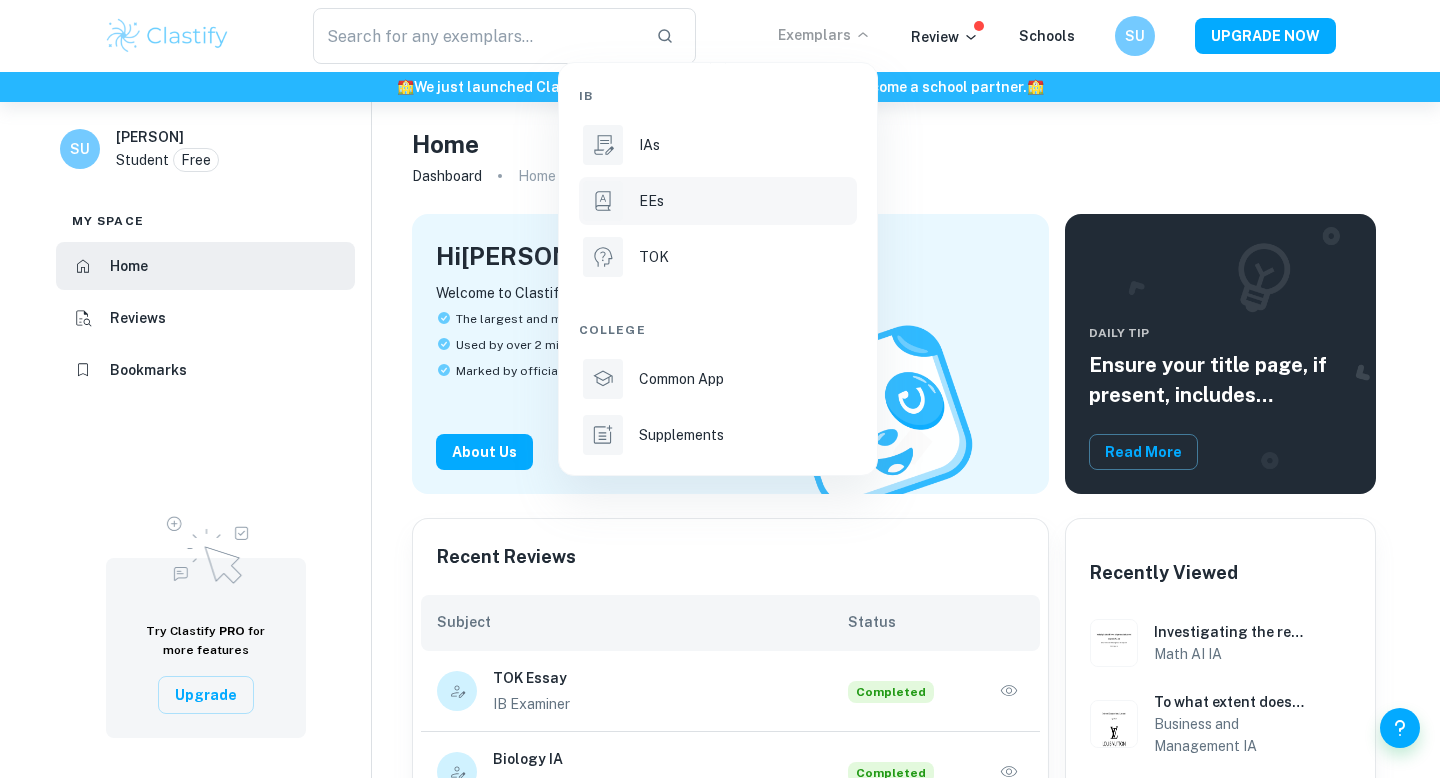 click on "EEs" at bounding box center (746, 201) 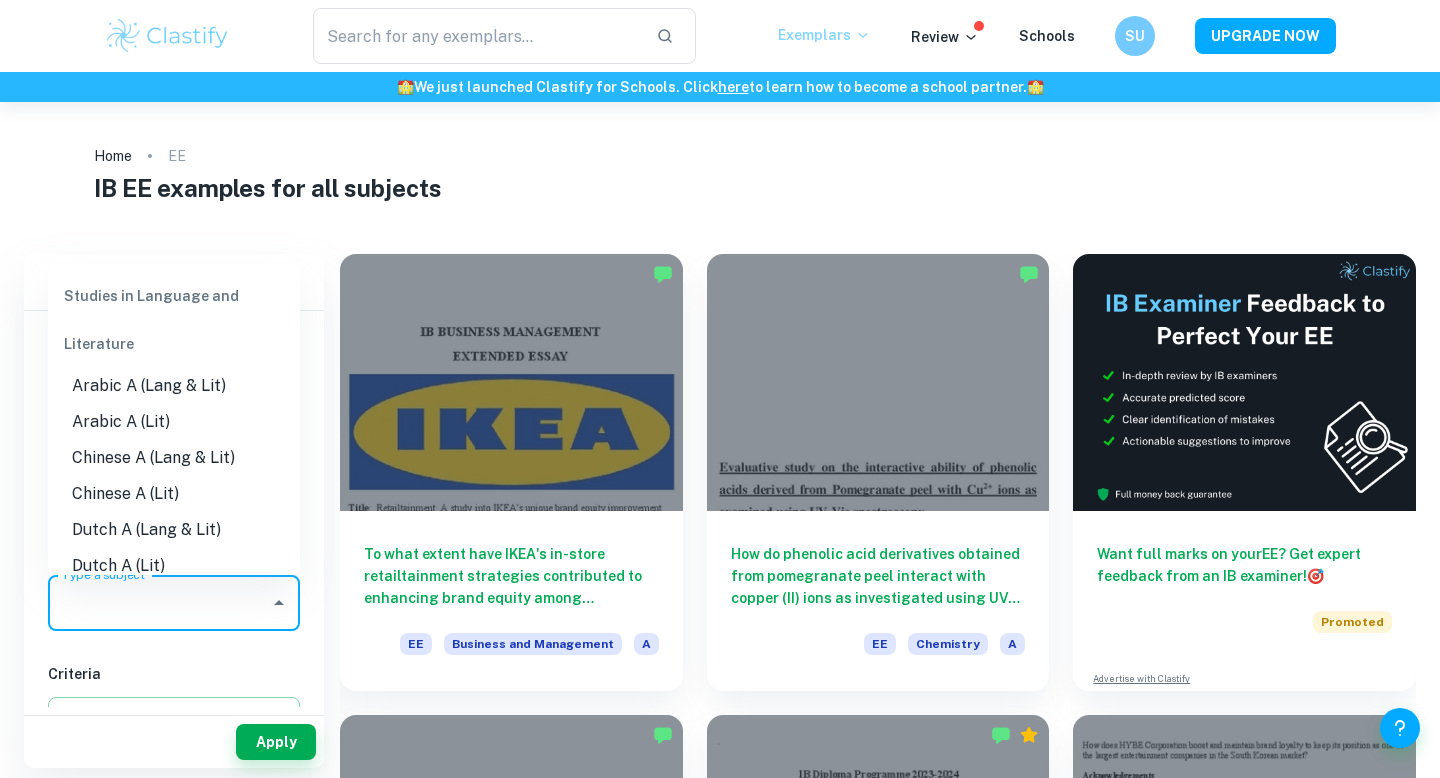 click on "Type a subject" at bounding box center (159, 603) 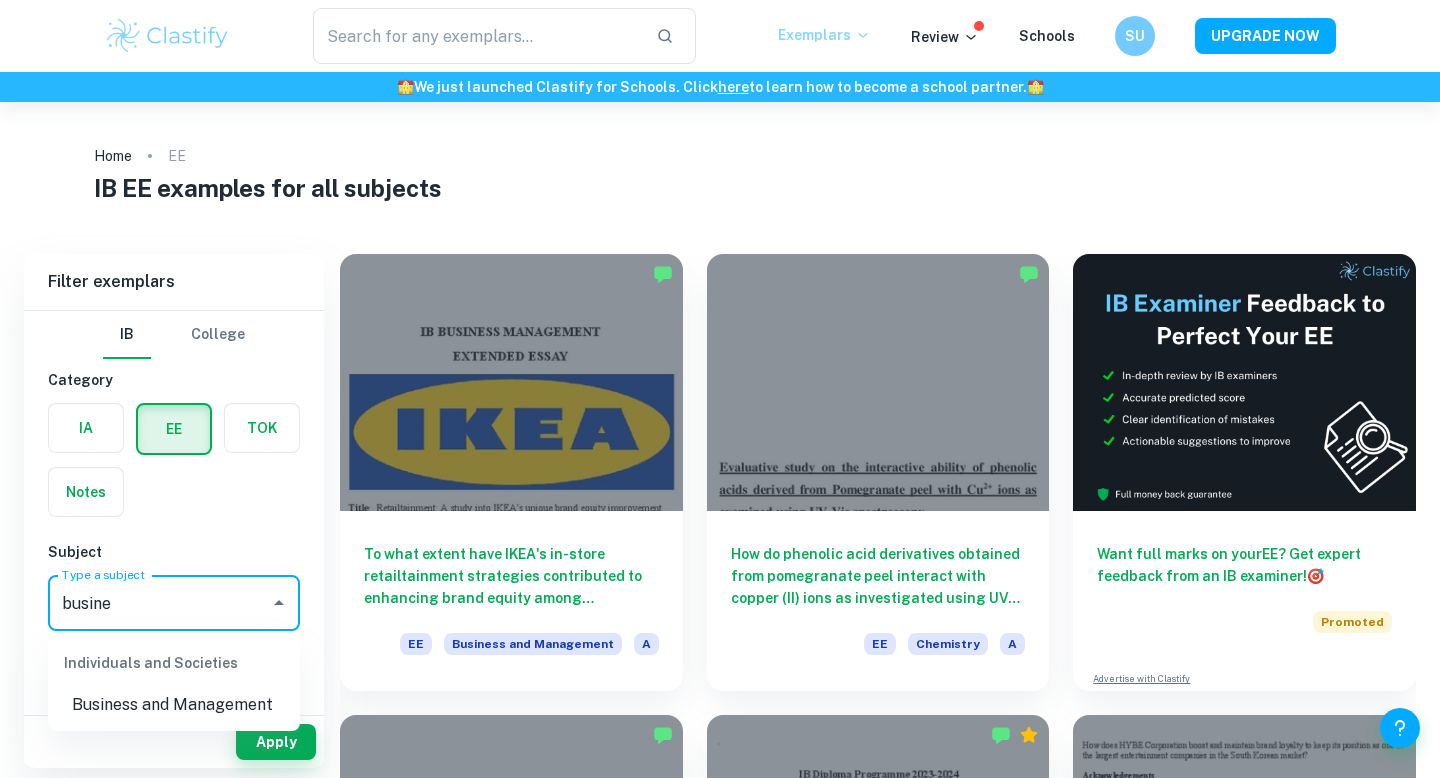 click on "Business and Management" at bounding box center (174, 705) 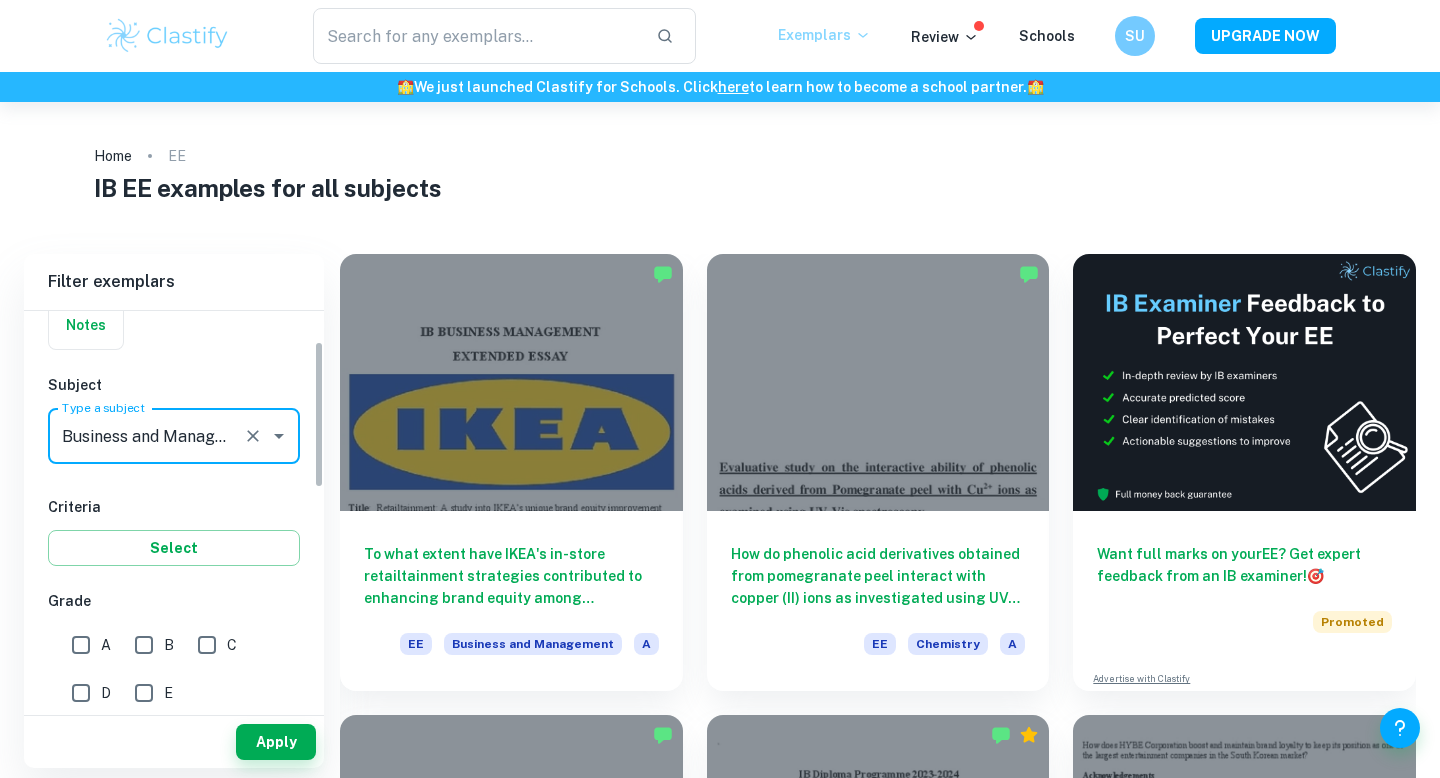 scroll, scrollTop: 183, scrollLeft: 0, axis: vertical 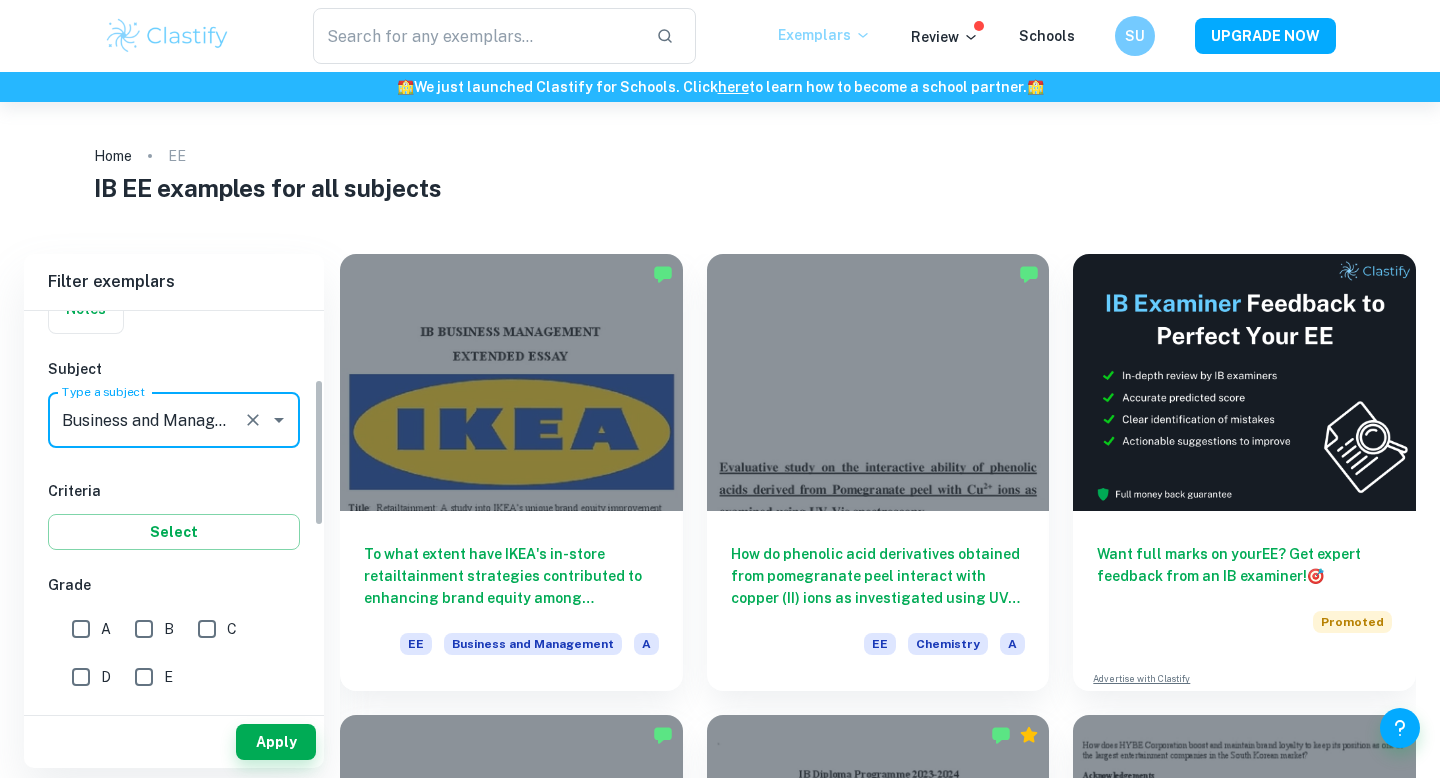 type on "Business and Management" 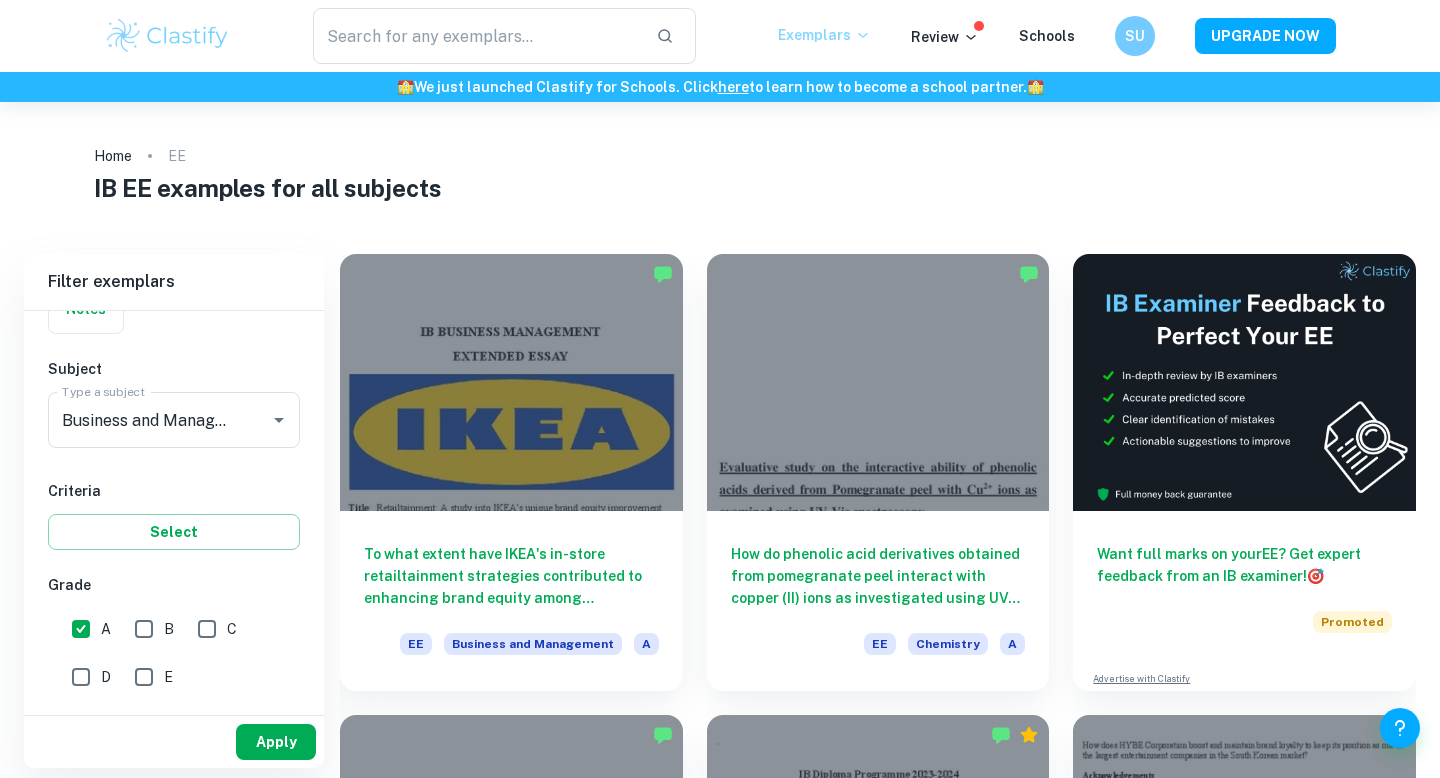 click on "Apply" at bounding box center (276, 742) 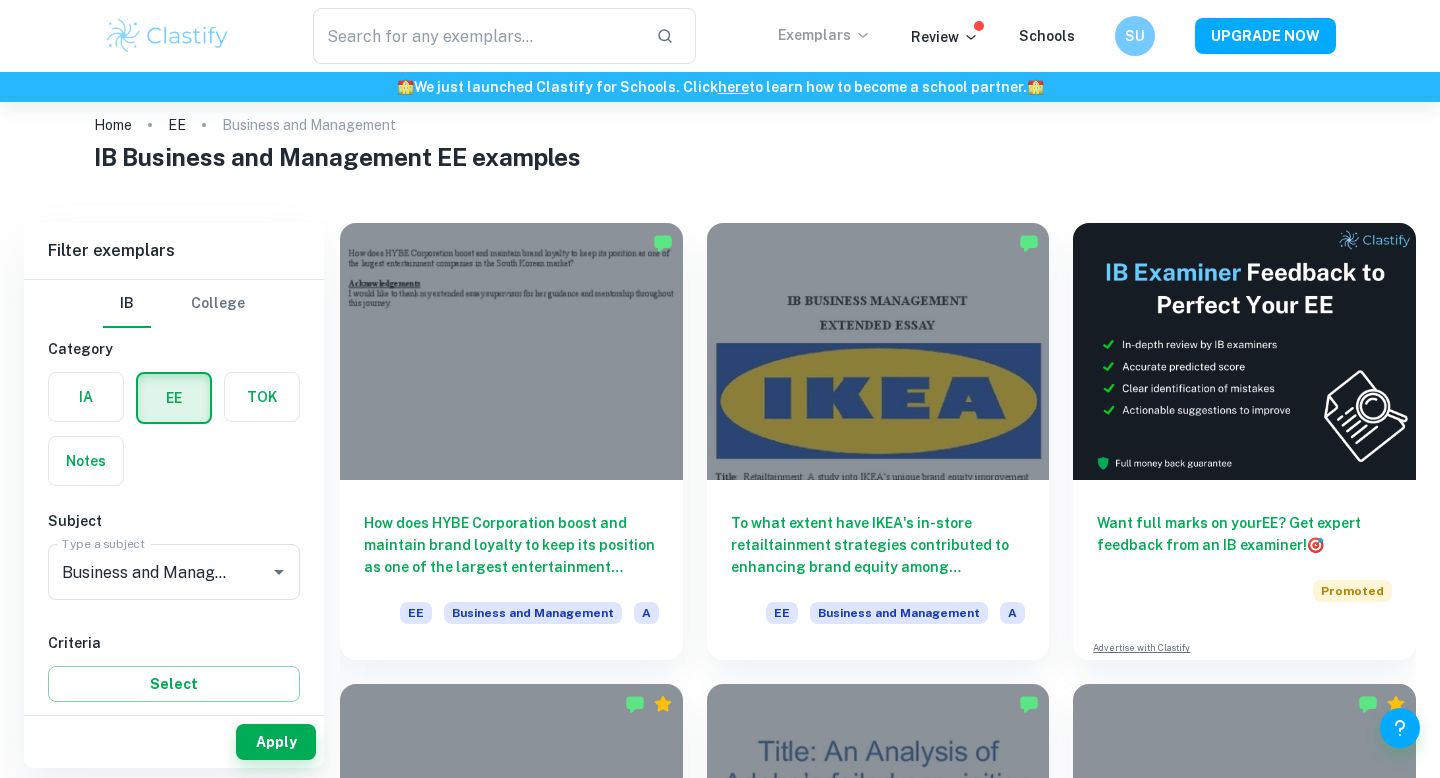 scroll, scrollTop: 33, scrollLeft: 0, axis: vertical 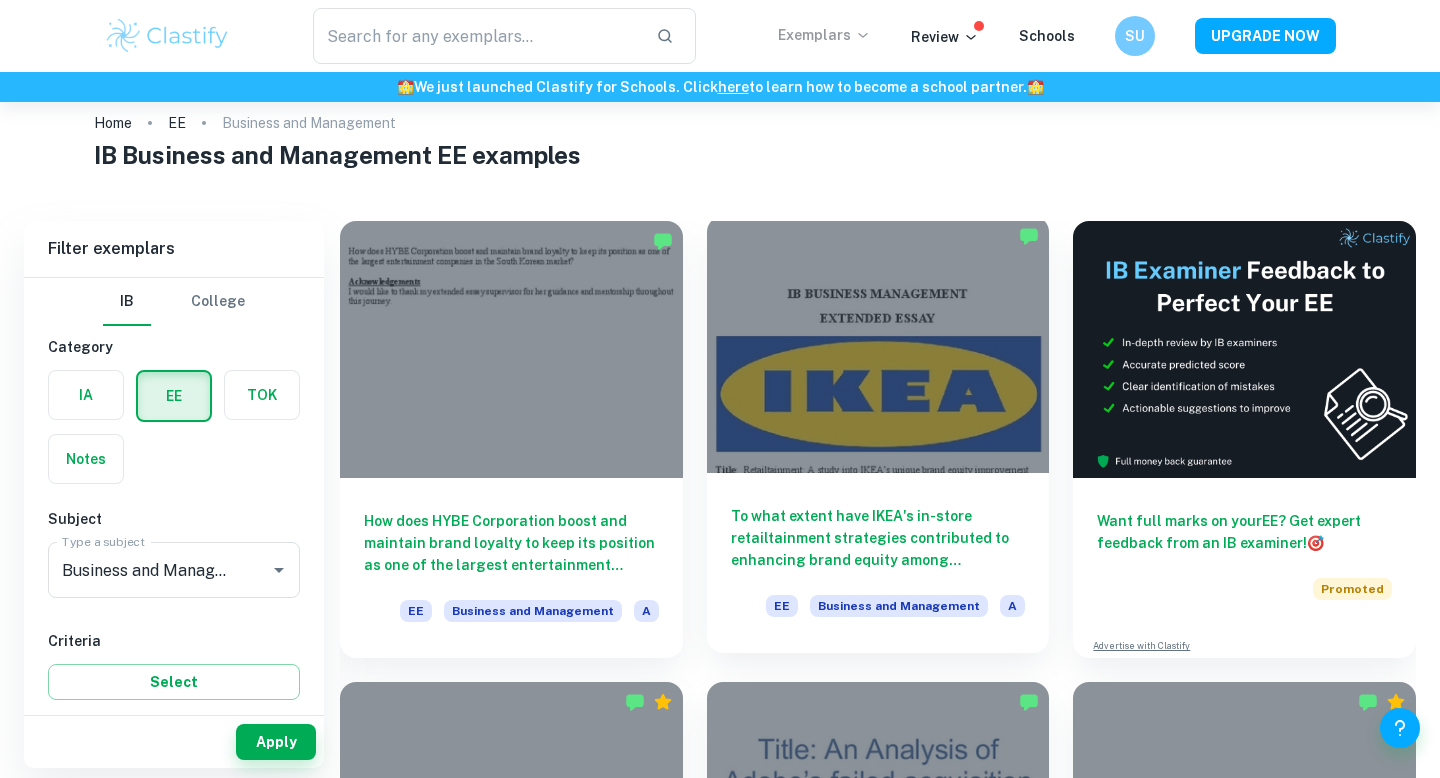 click on "To what extent have IKEA's in-store retailtainment strategies contributed to enhancing brand equity among consumers primarily in the United States?" at bounding box center [878, 538] 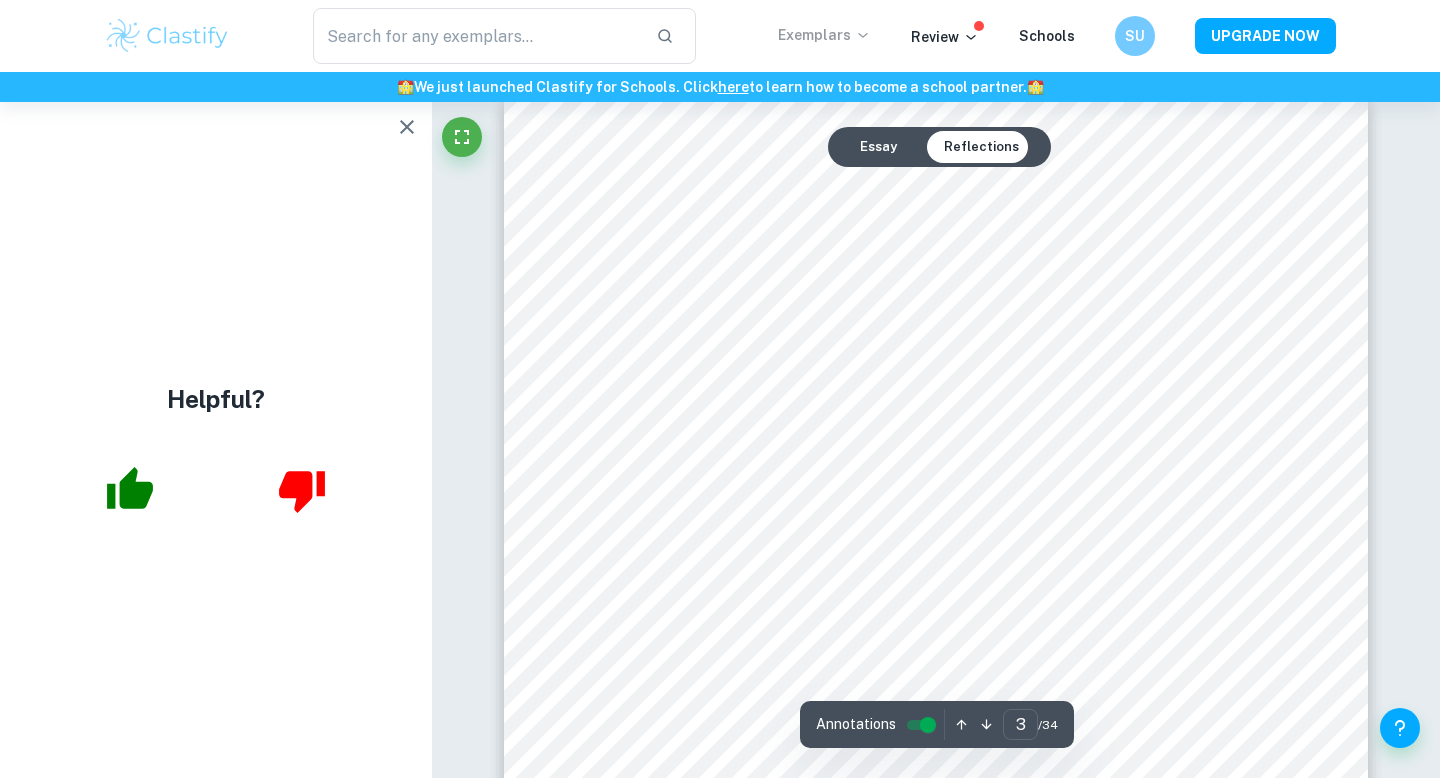 scroll, scrollTop: 2764, scrollLeft: 0, axis: vertical 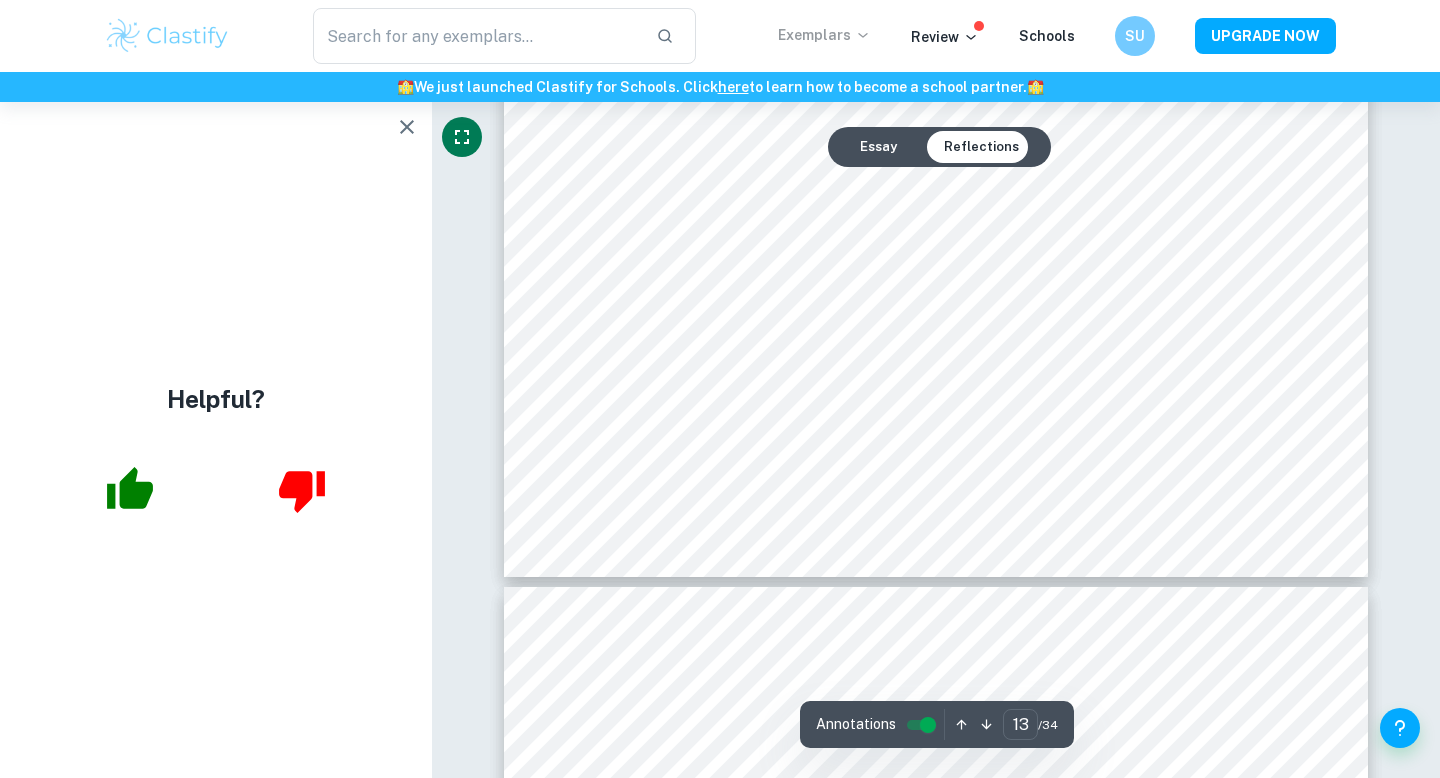 drag, startPoint x: 407, startPoint y: 119, endPoint x: 447, endPoint y: 132, distance: 42.059483 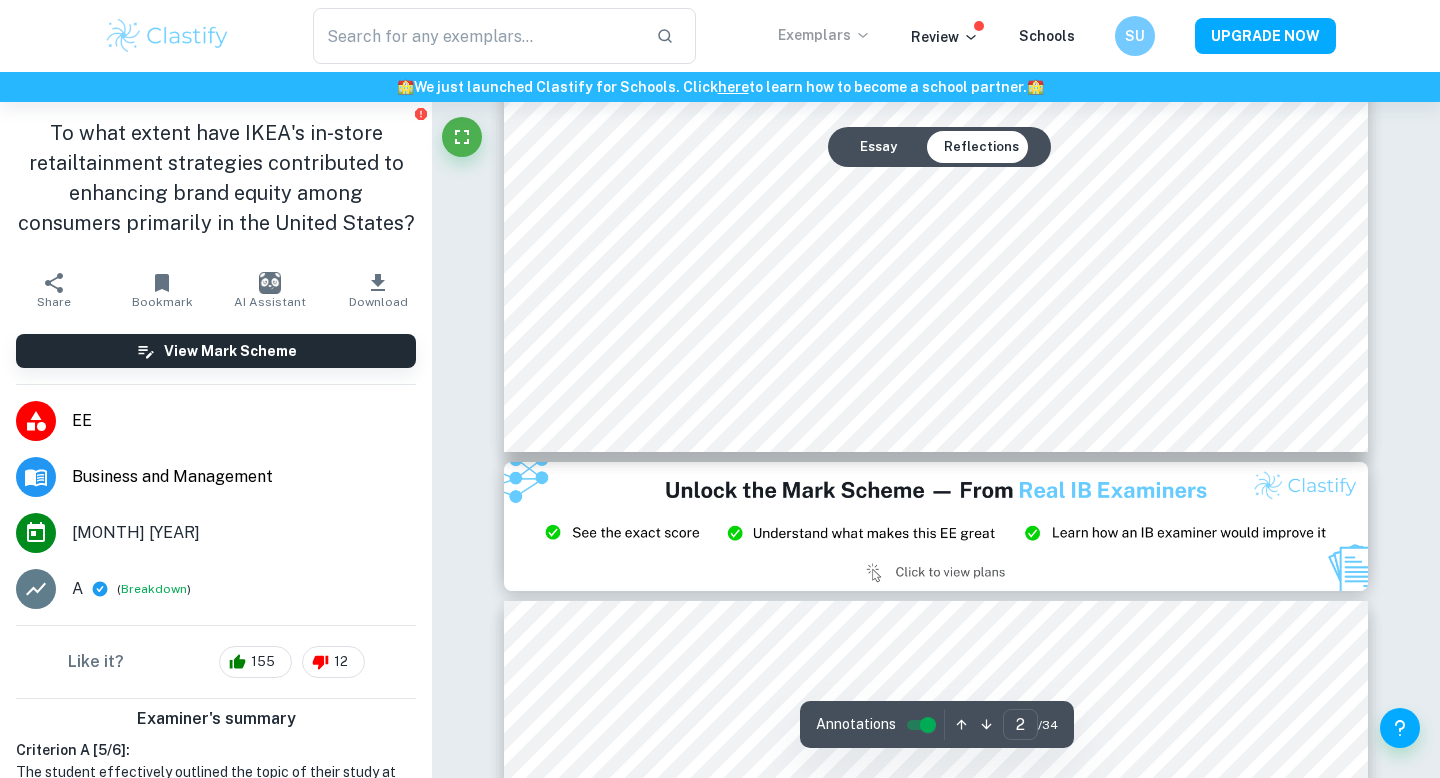 type on "3" 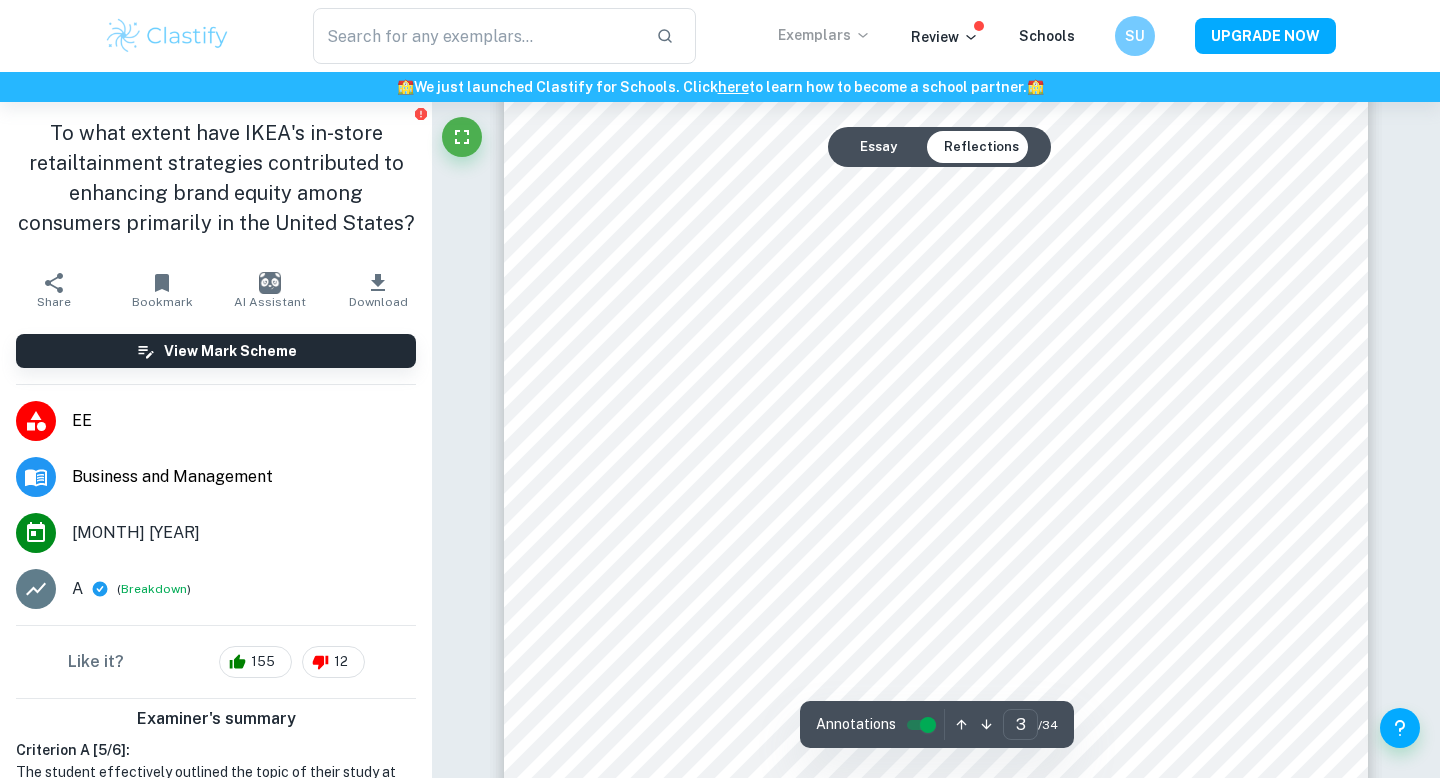scroll, scrollTop: 2979, scrollLeft: 0, axis: vertical 